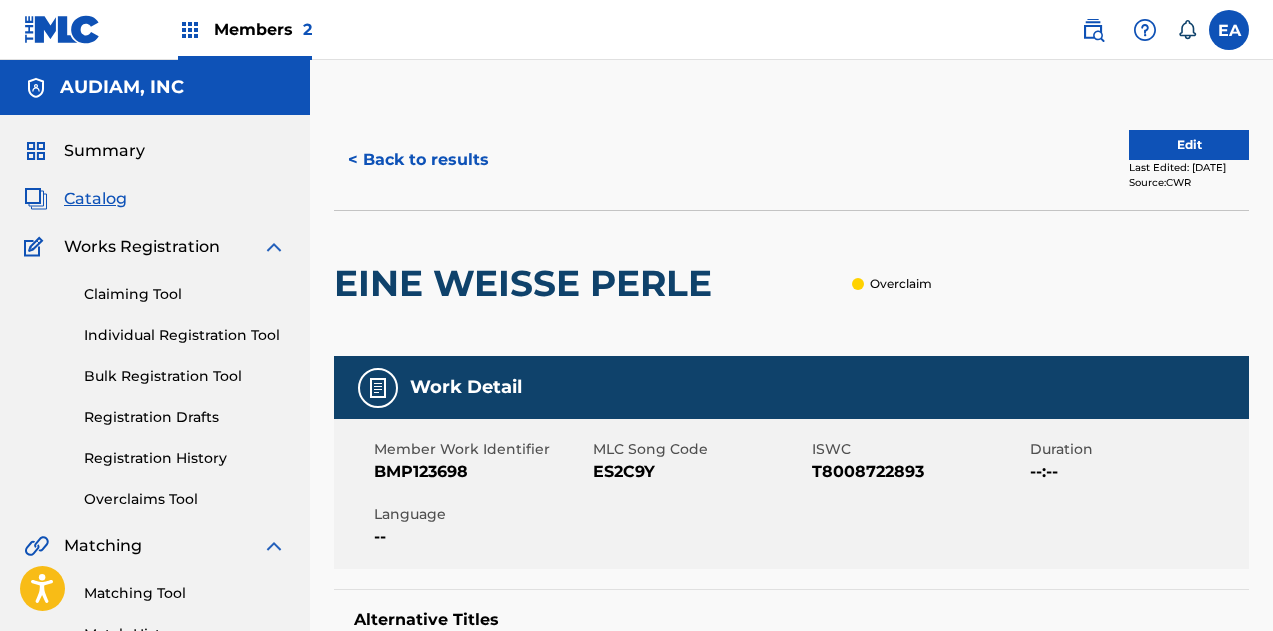 scroll, scrollTop: 0, scrollLeft: 0, axis: both 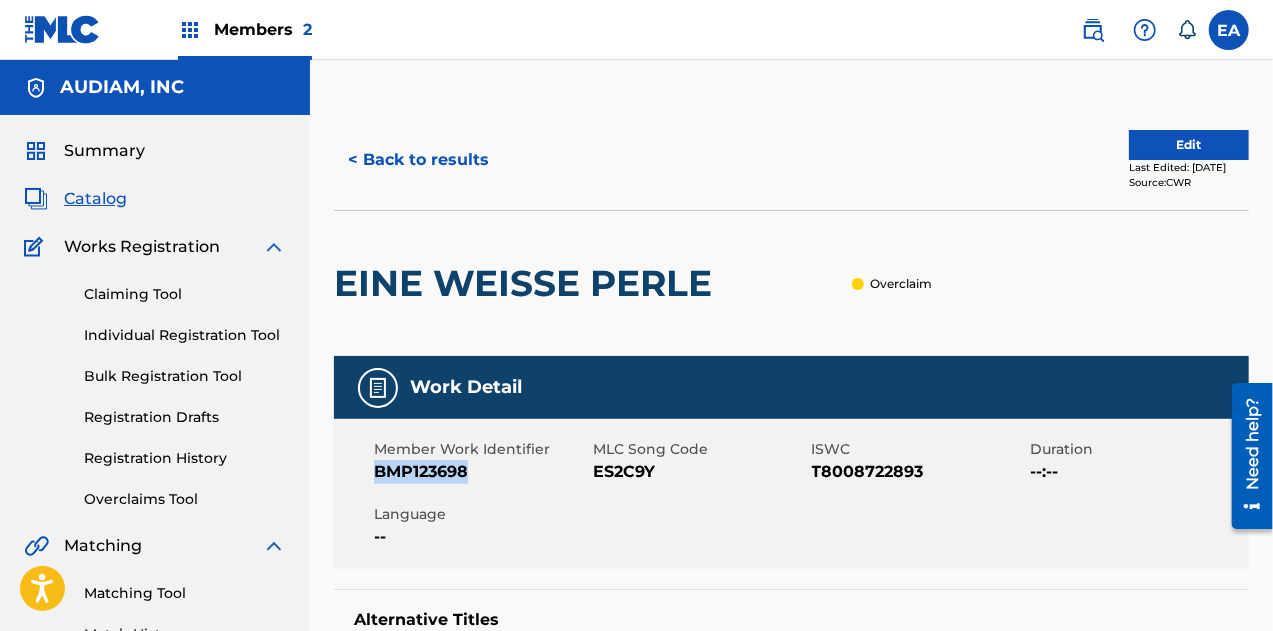click on "< Back to results" at bounding box center (418, 160) 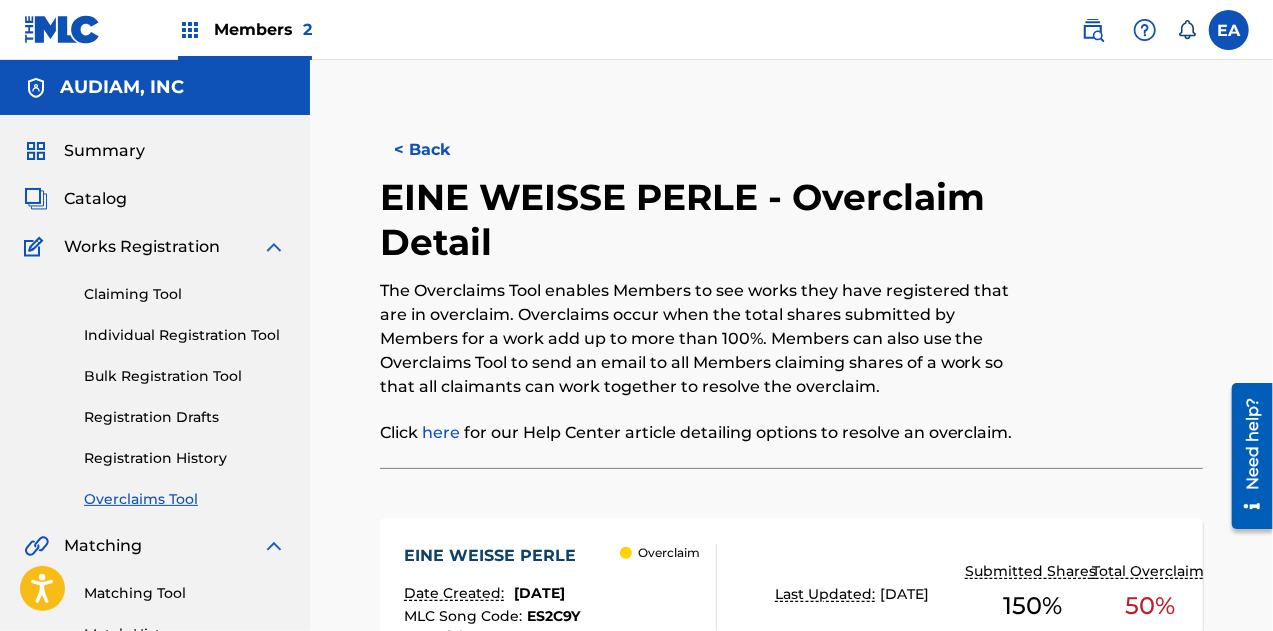 scroll, scrollTop: 160, scrollLeft: 0, axis: vertical 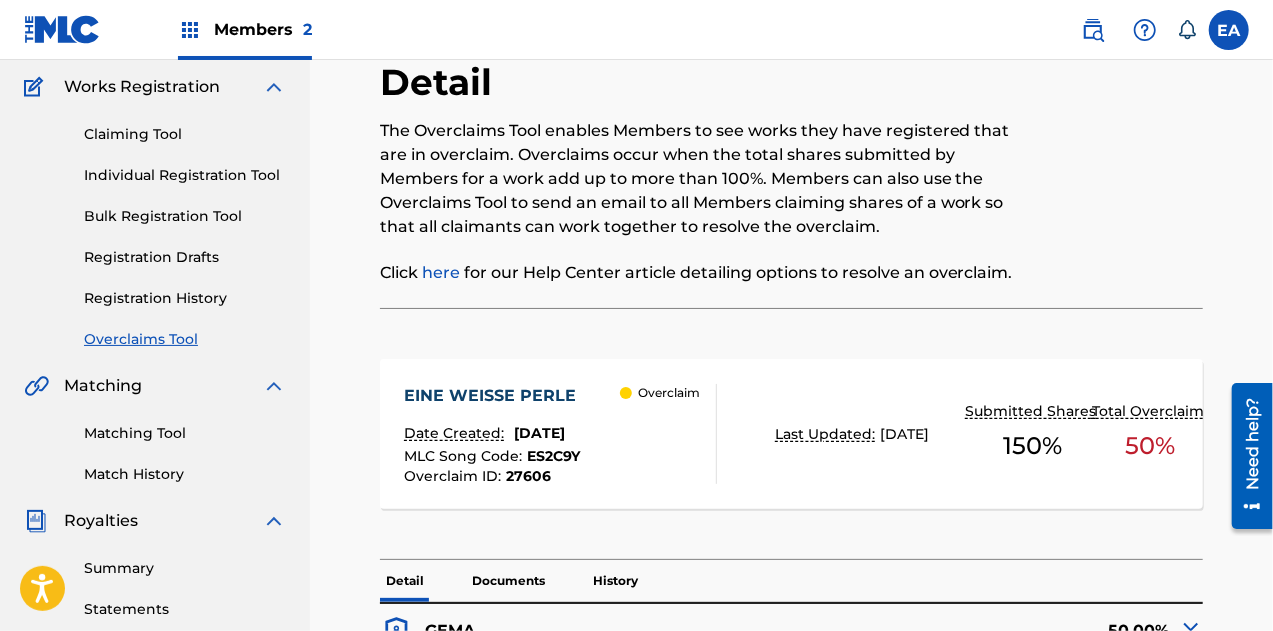 click at bounding box center (62, 29) 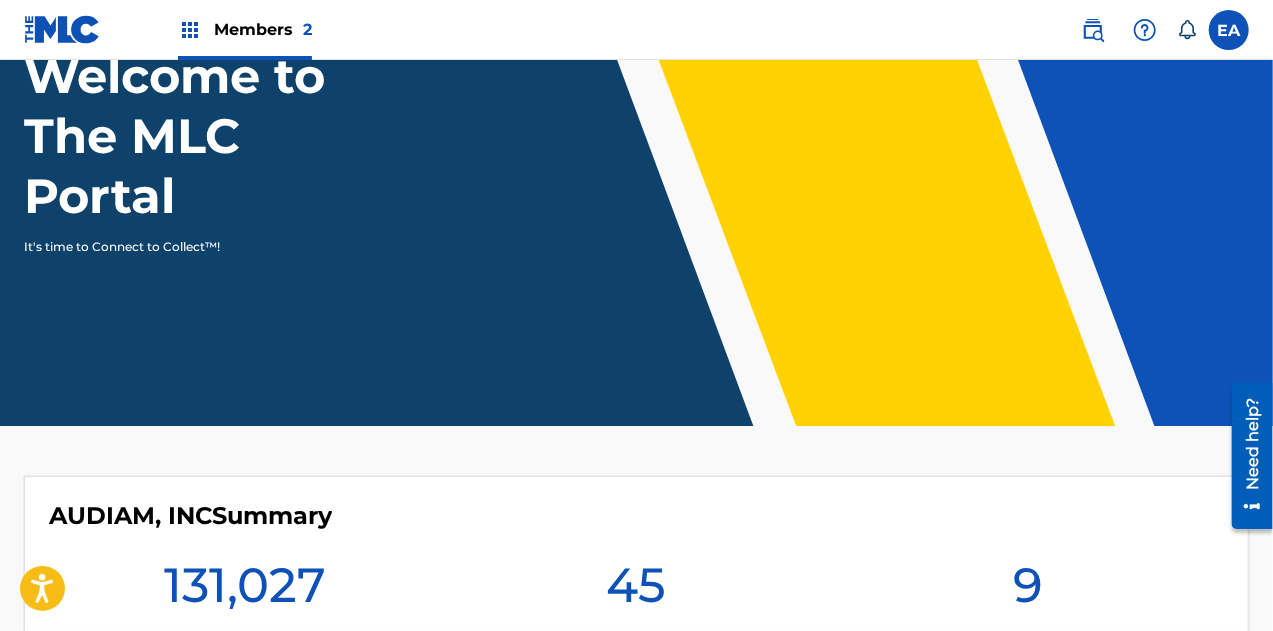 scroll, scrollTop: 0, scrollLeft: 0, axis: both 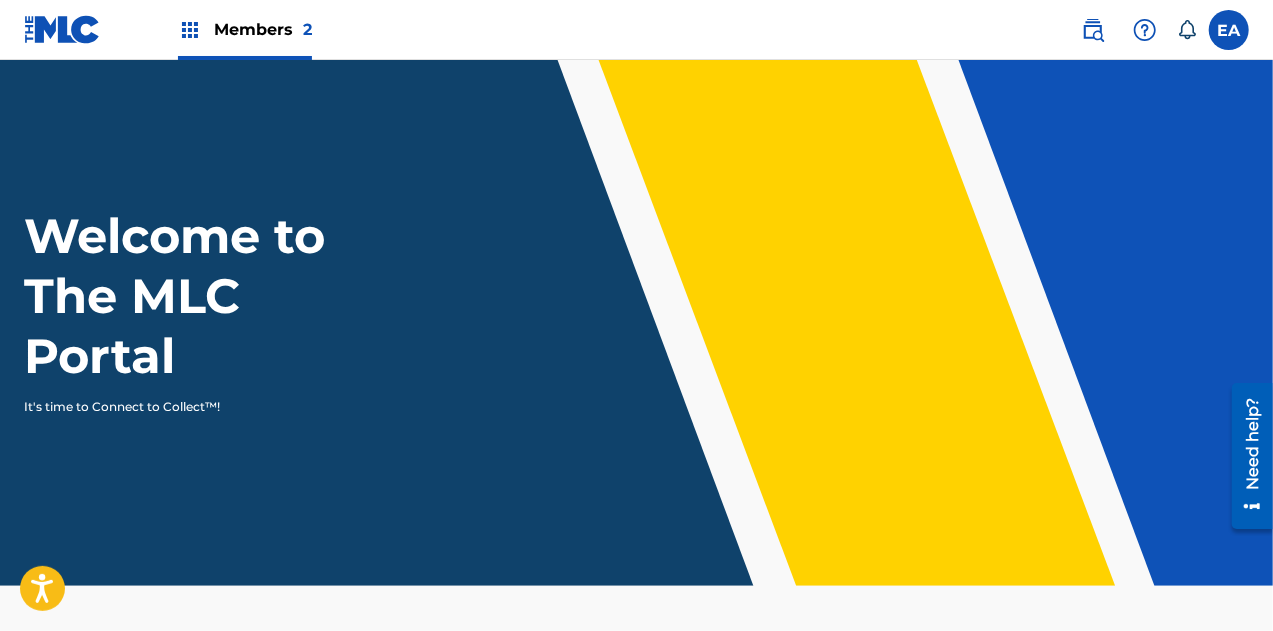 click at bounding box center (1093, 30) 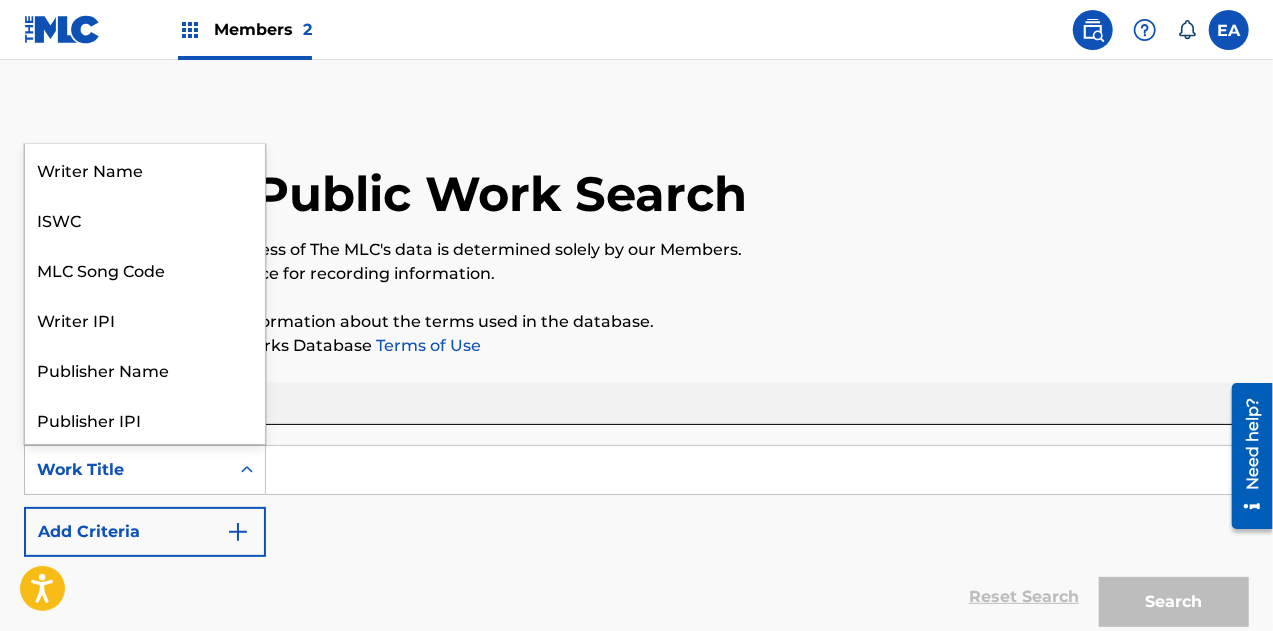click on "Work Title" at bounding box center (127, 470) 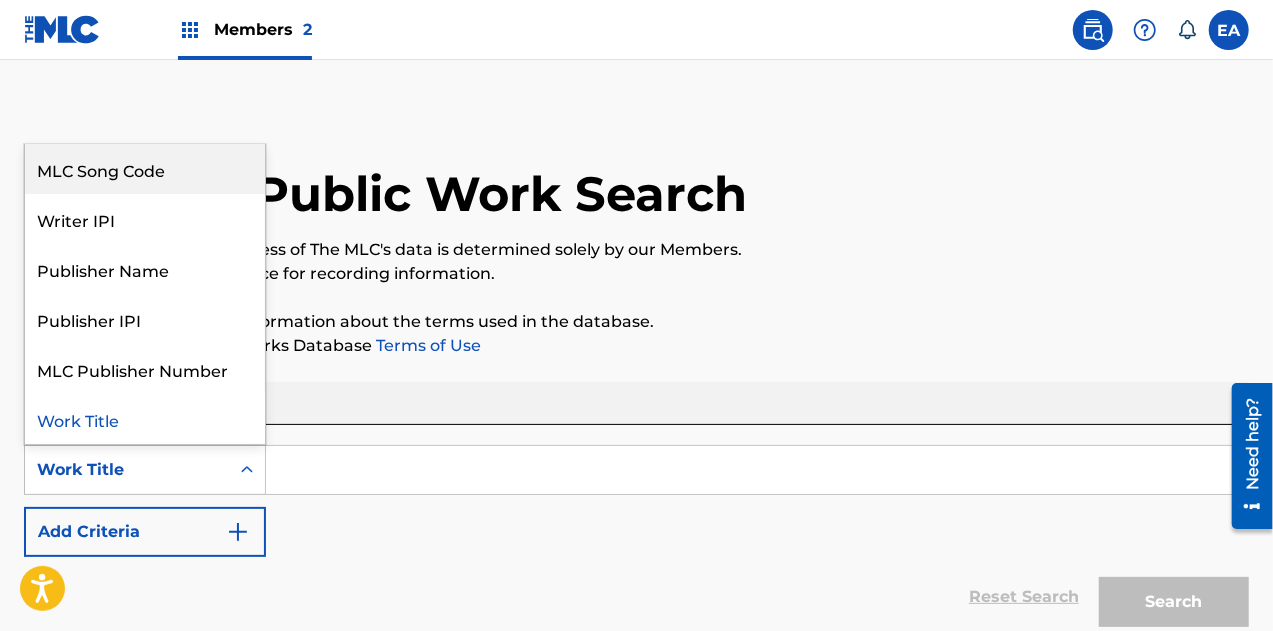 click on "MLC Song Code" at bounding box center (145, 169) 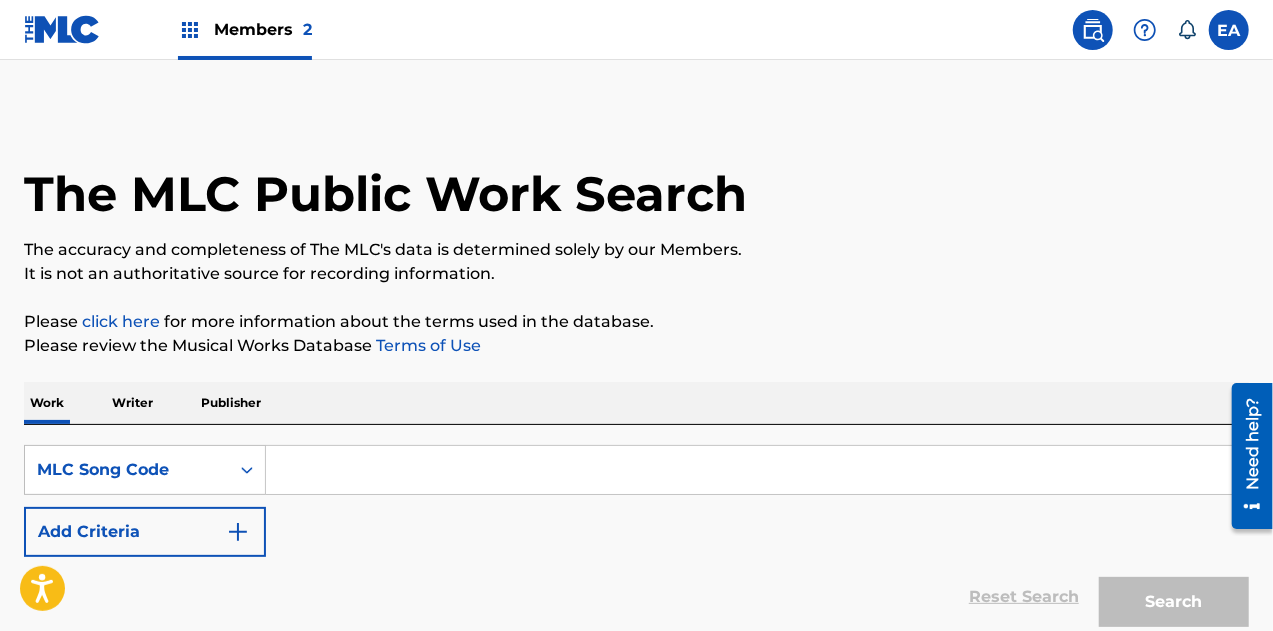 click at bounding box center (757, 470) 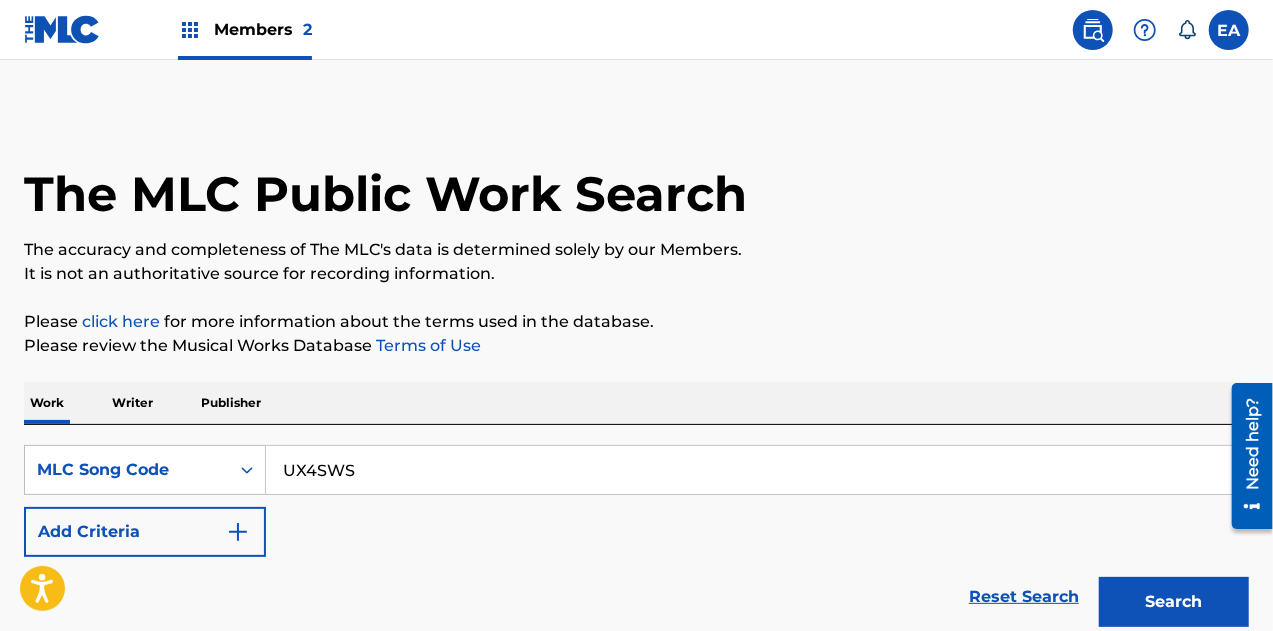 type on "UX4SWS" 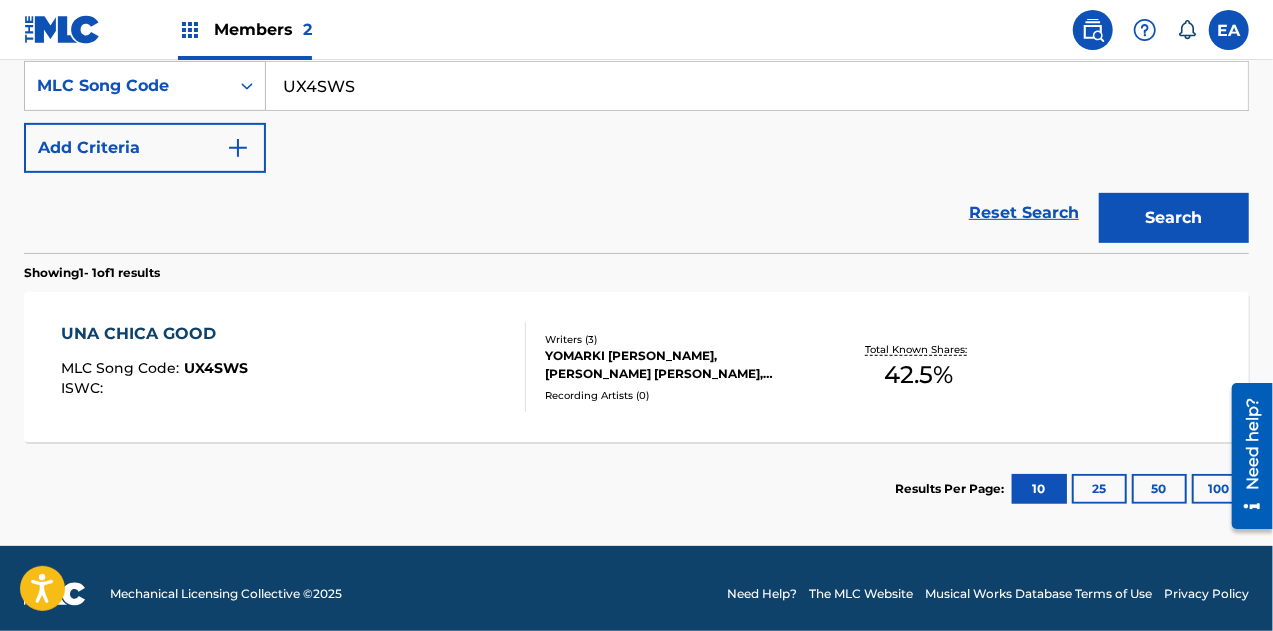 scroll, scrollTop: 385, scrollLeft: 0, axis: vertical 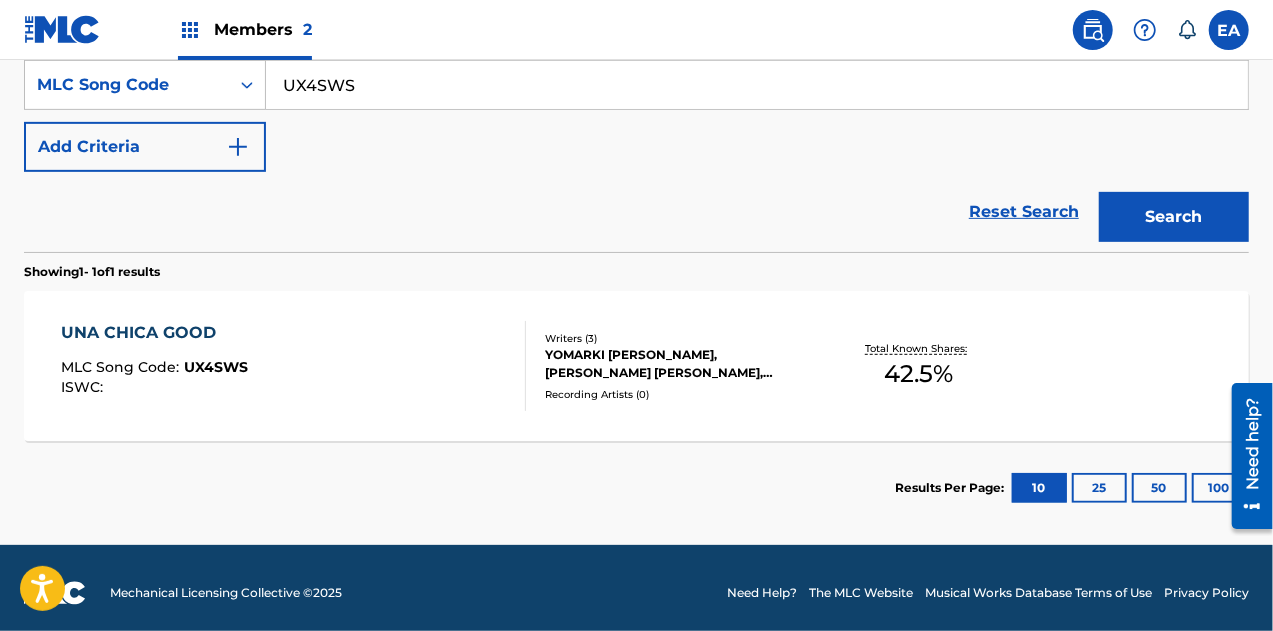 click on "YOMARKI [PERSON_NAME], [PERSON_NAME] [PERSON_NAME], [PERSON_NAME]" at bounding box center (681, 364) 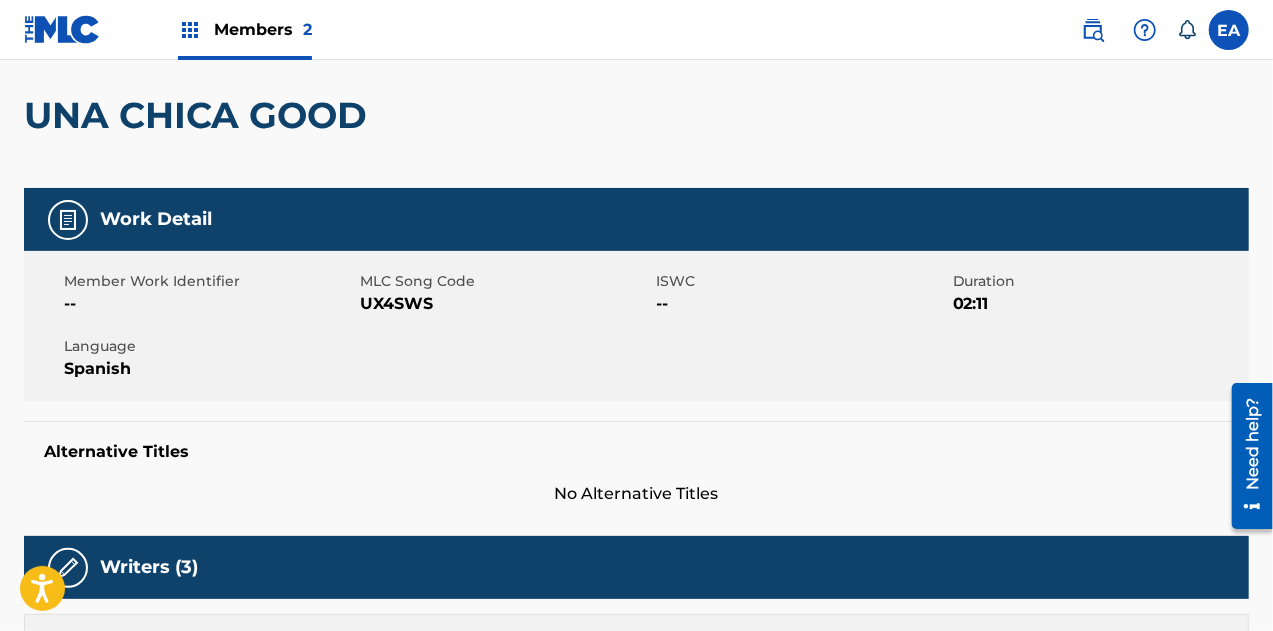 scroll, scrollTop: 138, scrollLeft: 0, axis: vertical 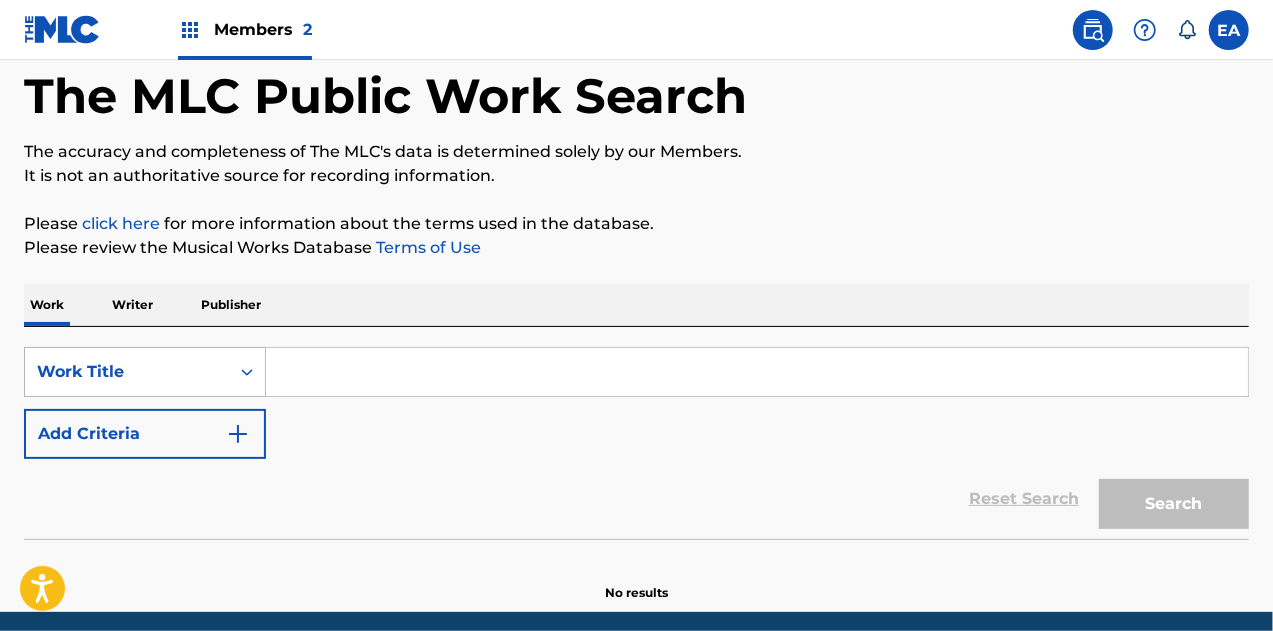 click on "Work Title" at bounding box center (145, 372) 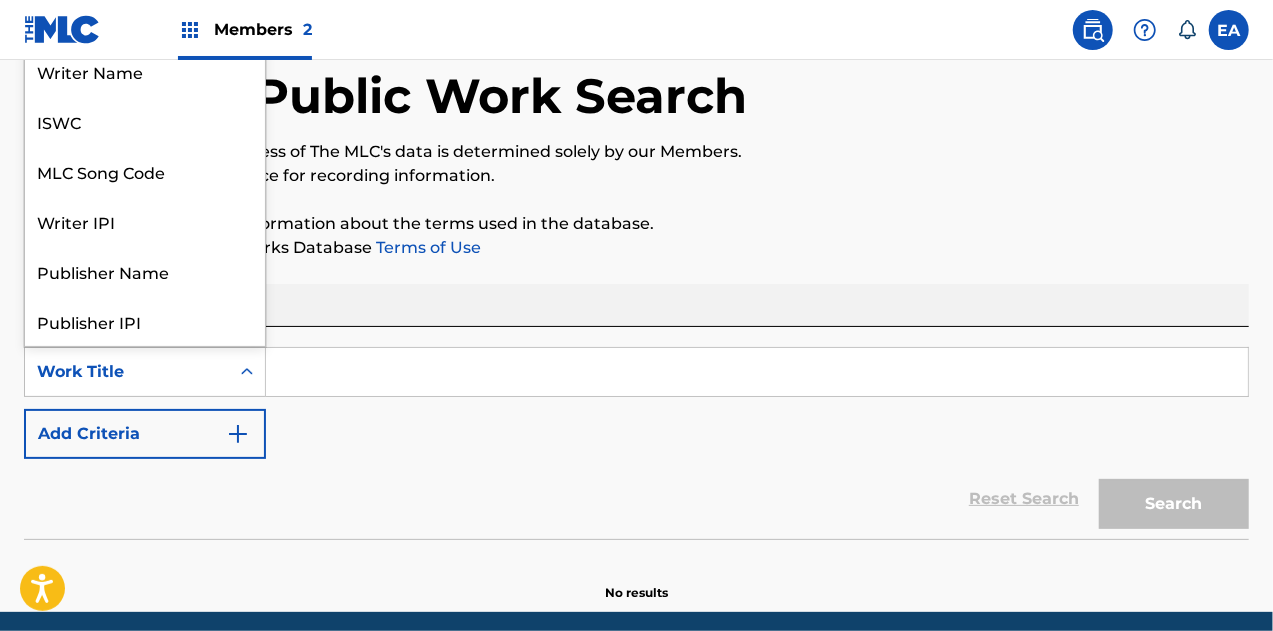 scroll, scrollTop: 100, scrollLeft: 0, axis: vertical 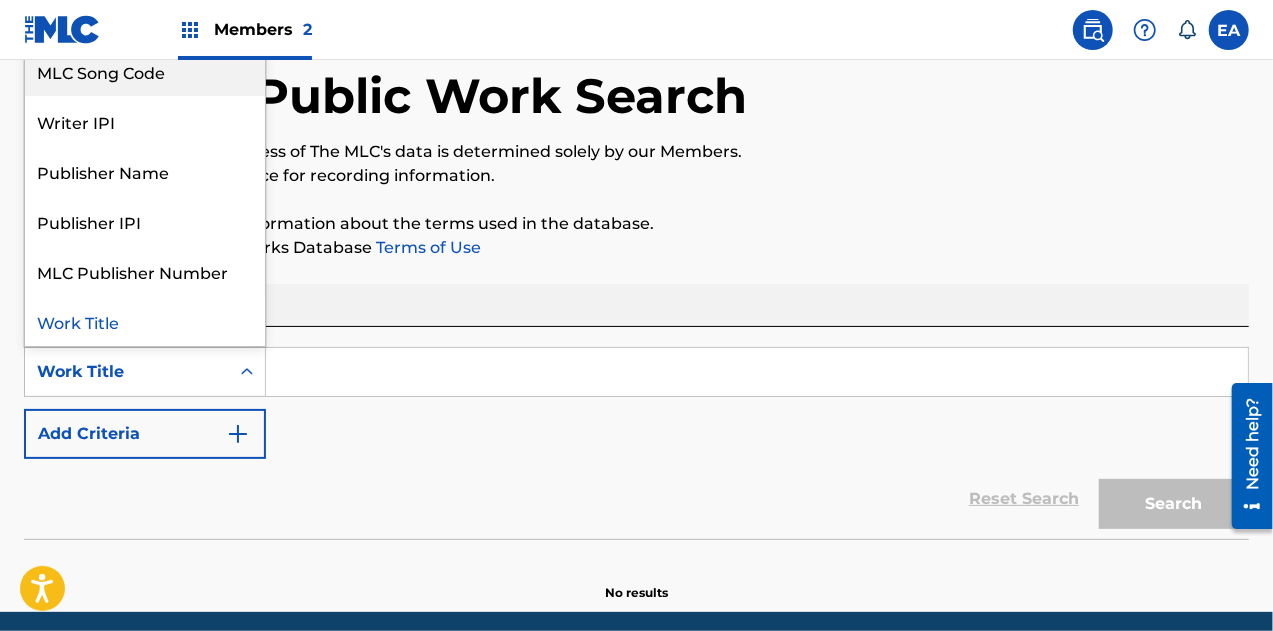 click on "MLC Song Code" at bounding box center [145, 71] 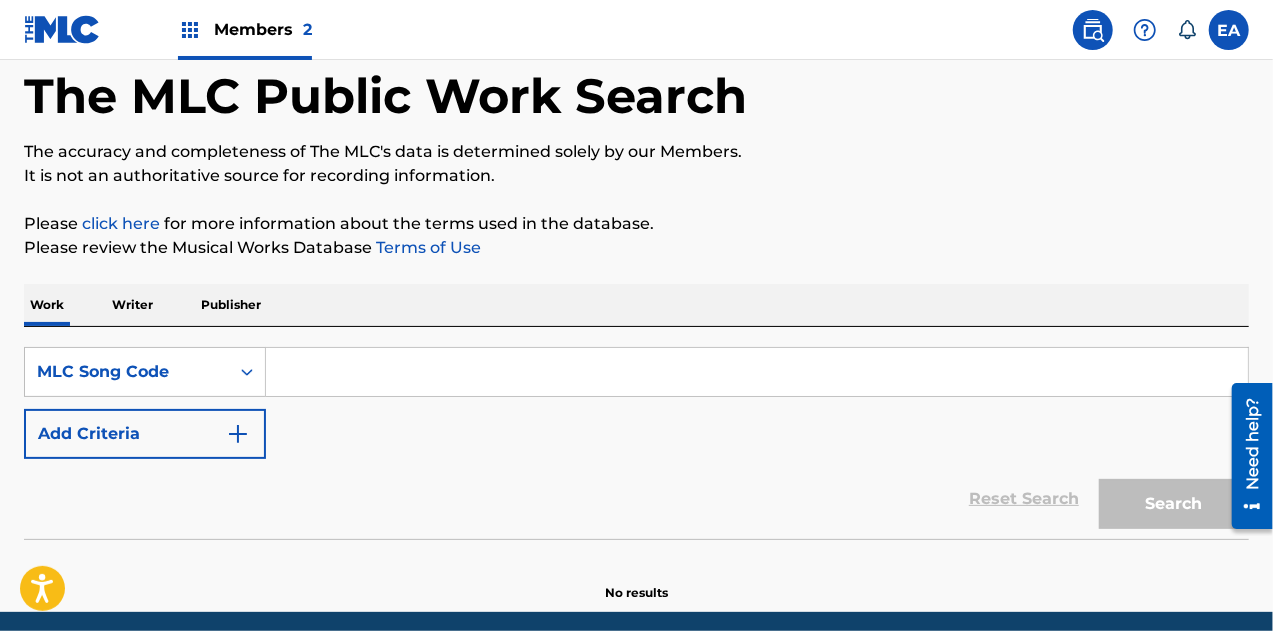 click at bounding box center (757, 372) 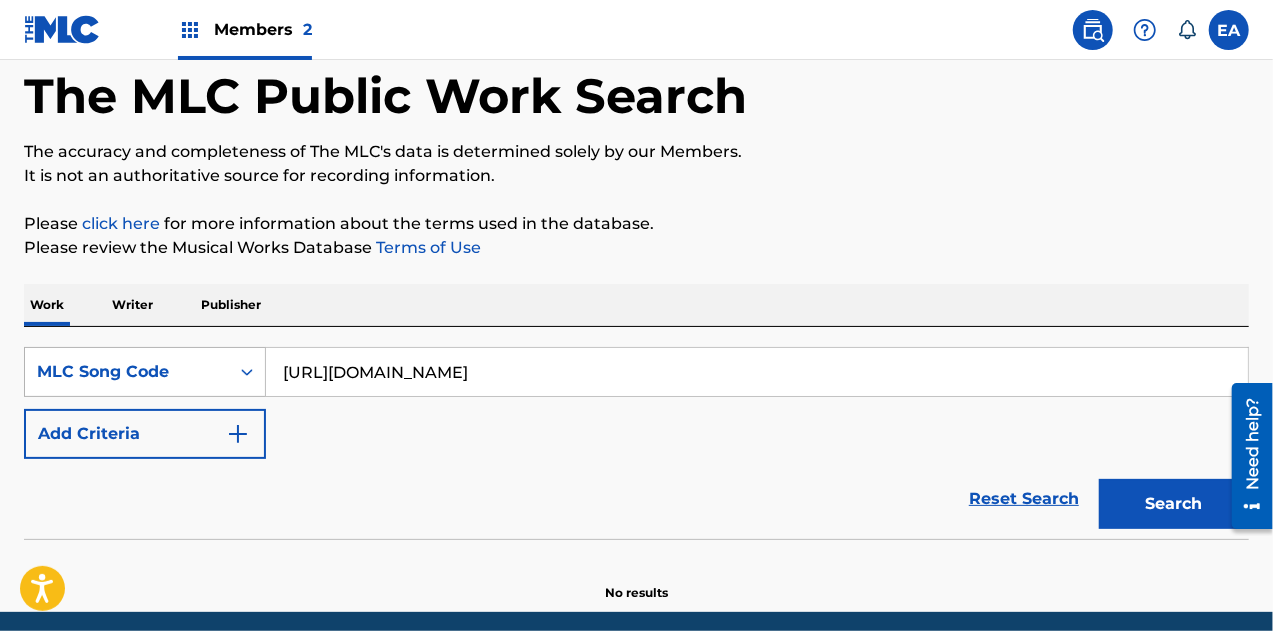drag, startPoint x: 788, startPoint y: 379, endPoint x: 133, endPoint y: 379, distance: 655 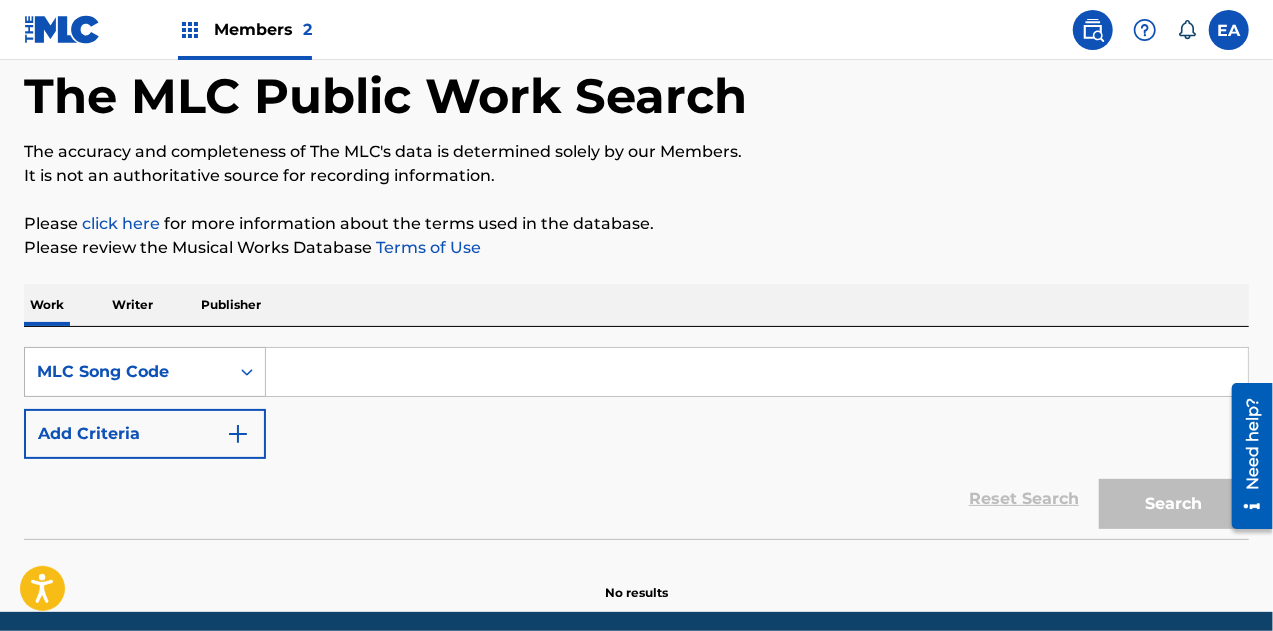 paste on "https://portal.themlc.com/catalog/work/1044070279" 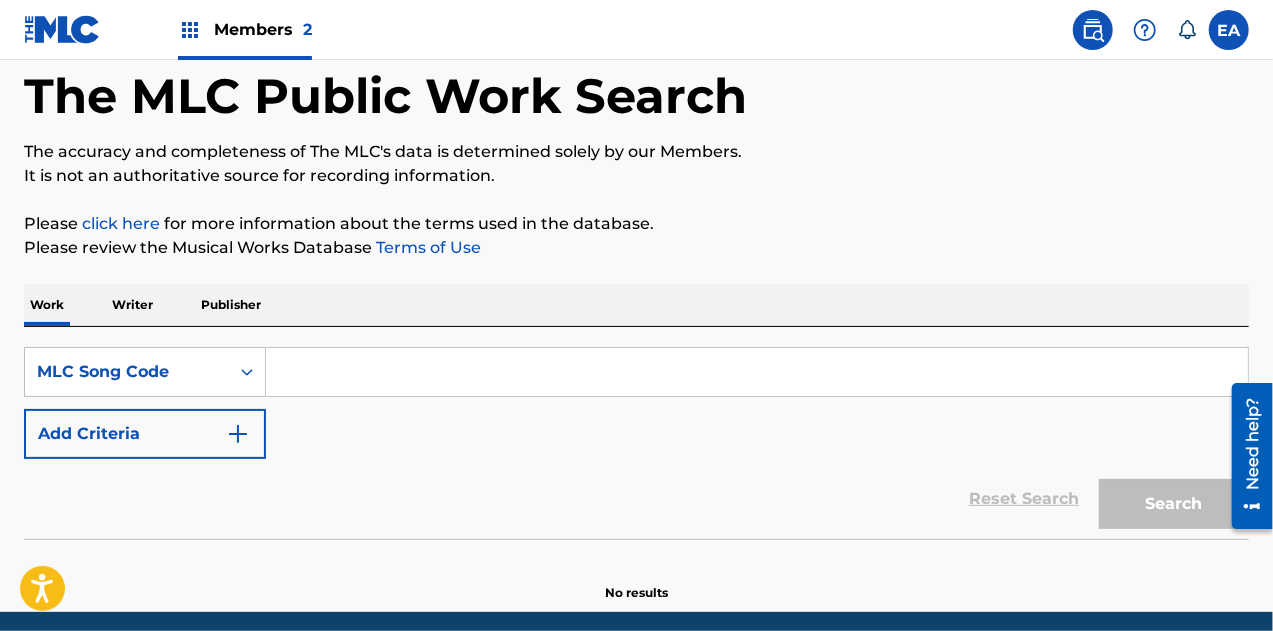 click at bounding box center (757, 372) 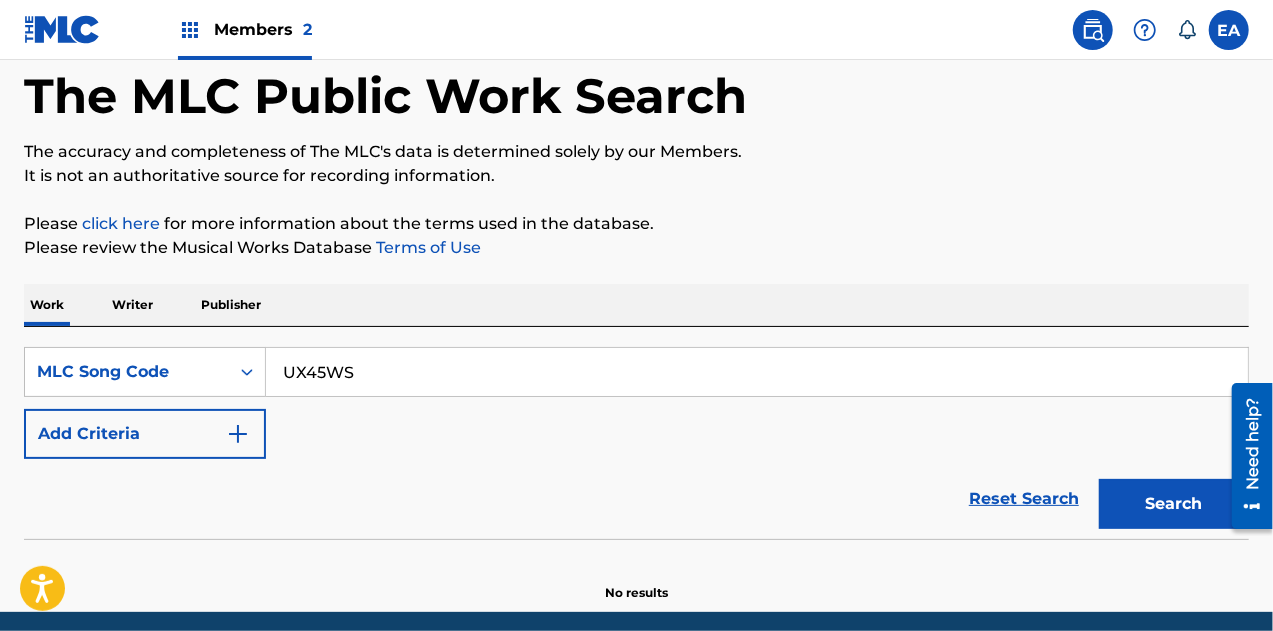 click on "Search" at bounding box center (1174, 504) 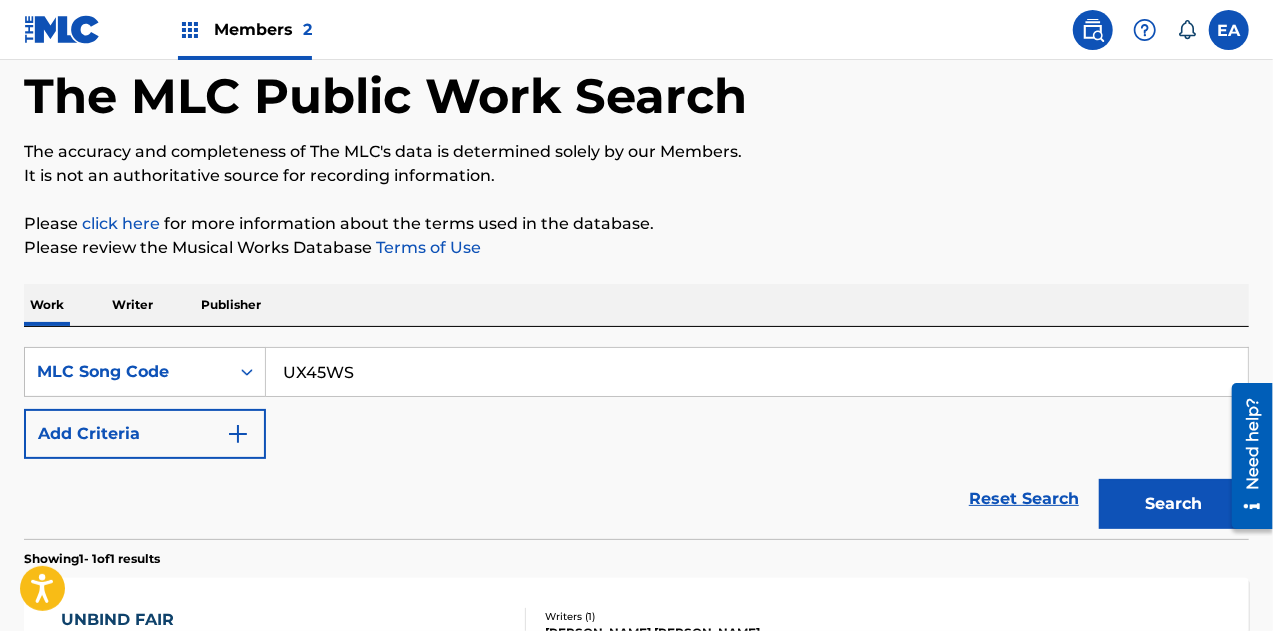 scroll, scrollTop: 348, scrollLeft: 0, axis: vertical 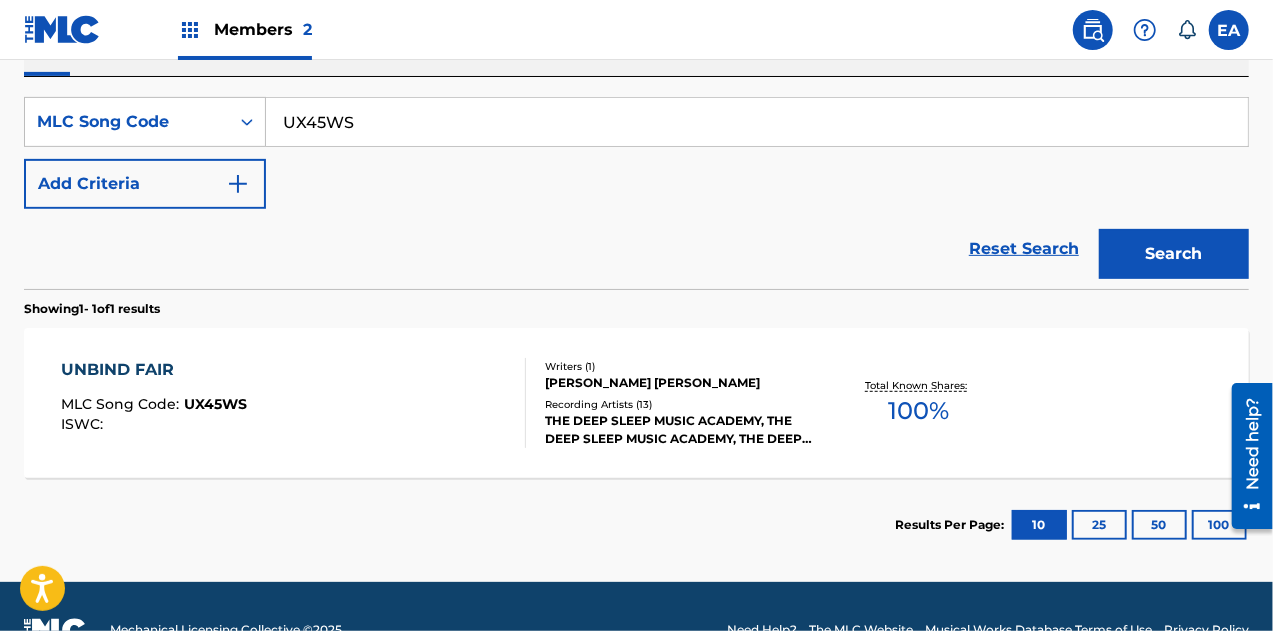 click on "UX45WS" at bounding box center (757, 122) 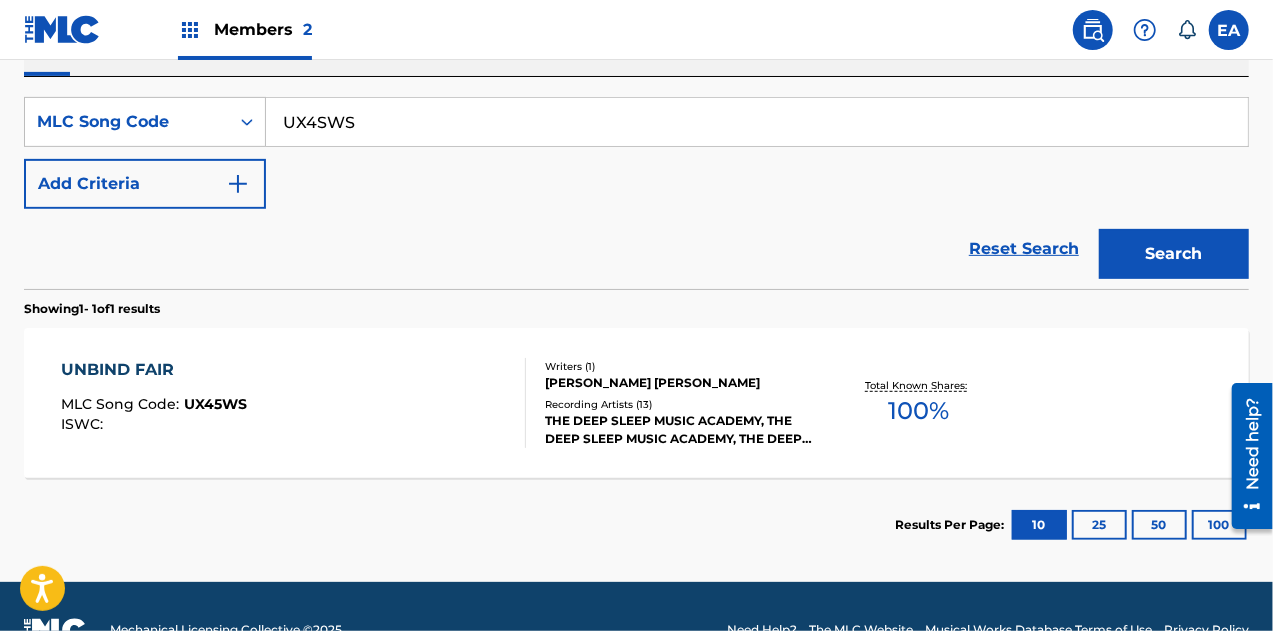 type on "UX4SWS" 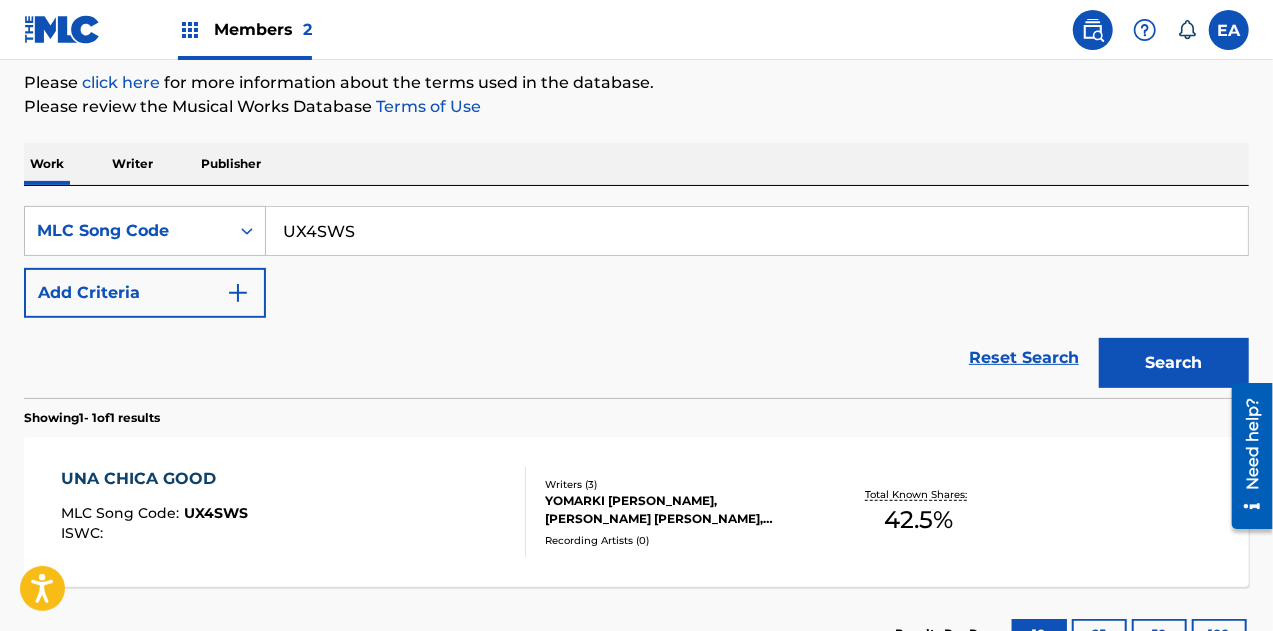 scroll, scrollTop: 348, scrollLeft: 0, axis: vertical 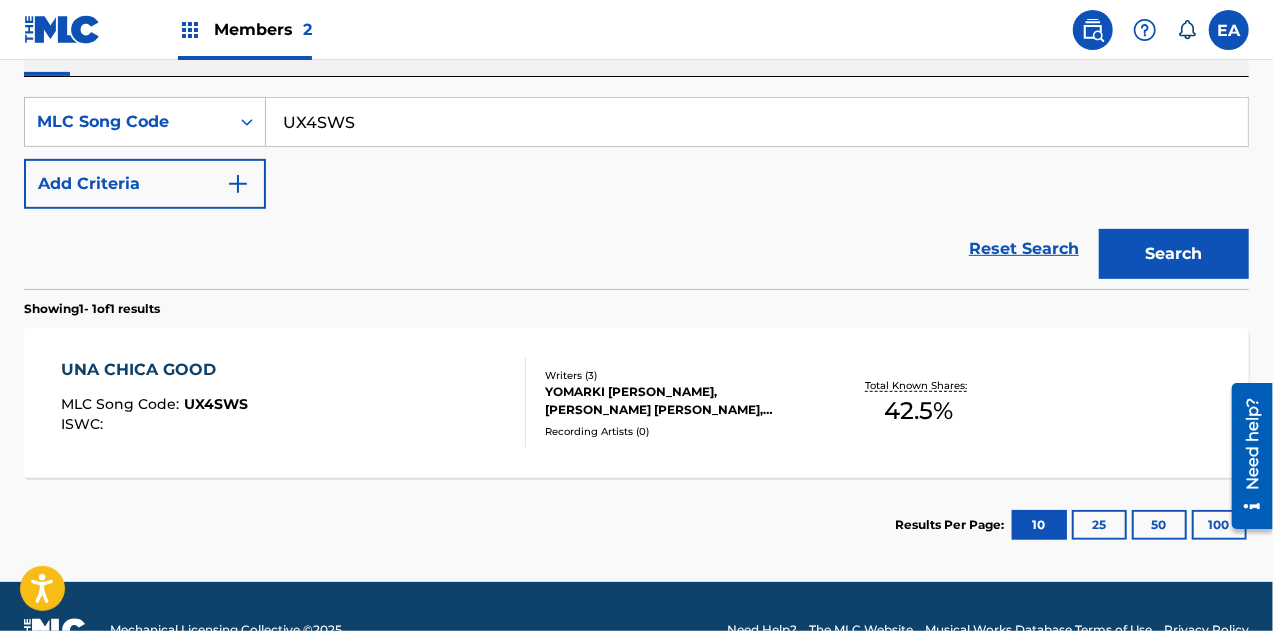 click on "UNA CHICA GOOD" at bounding box center (154, 370) 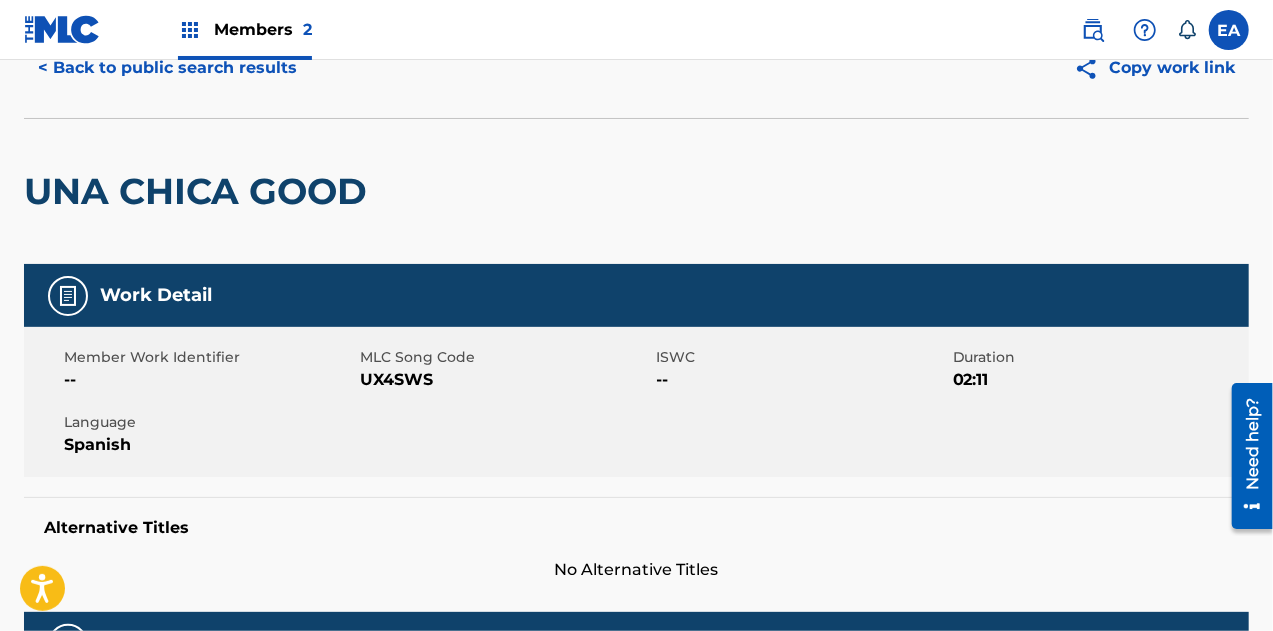scroll, scrollTop: 0, scrollLeft: 0, axis: both 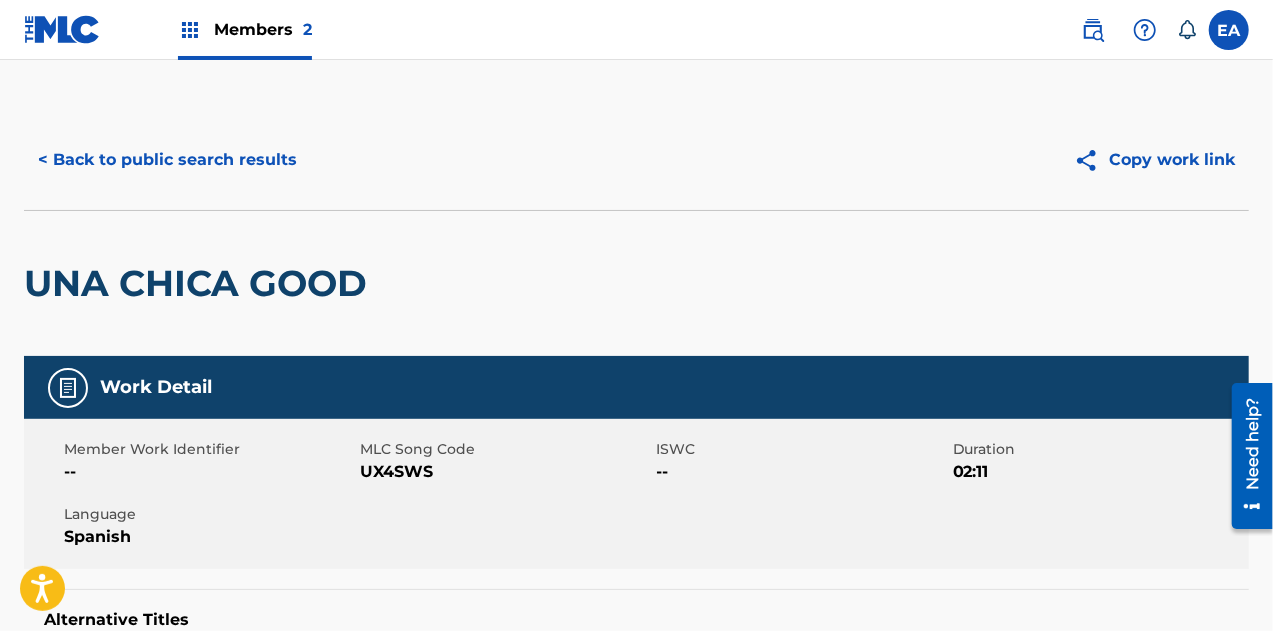 click on "< Back to public search results" at bounding box center (167, 160) 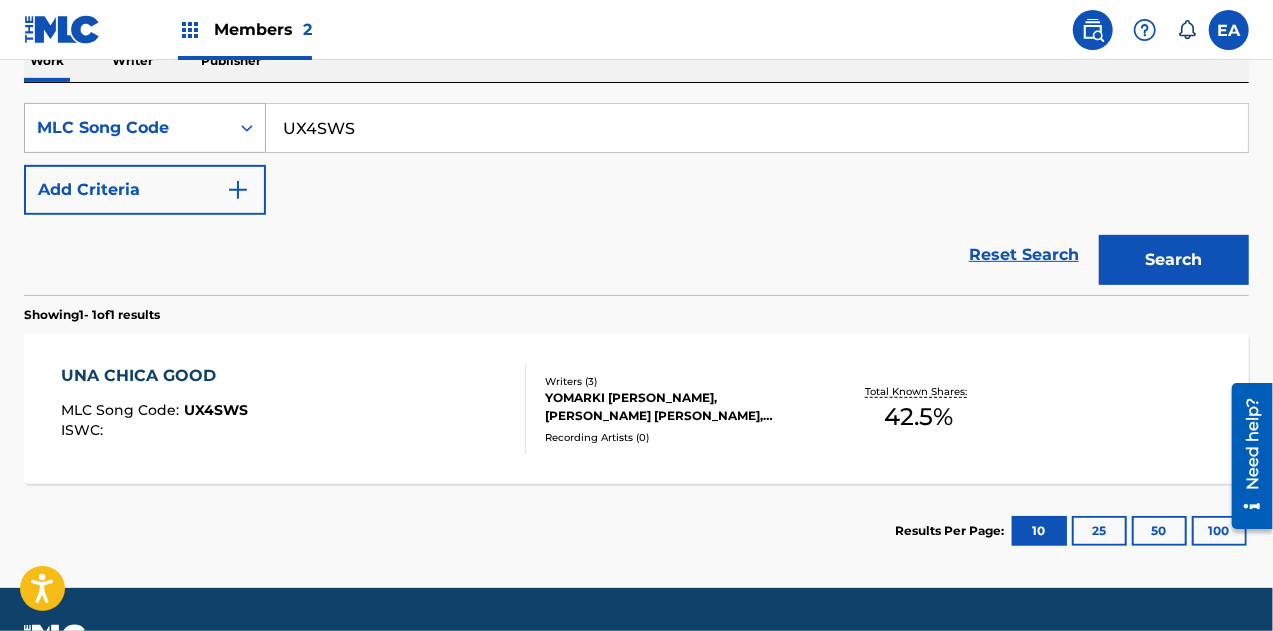 drag, startPoint x: 406, startPoint y: 119, endPoint x: 184, endPoint y: 105, distance: 222.44101 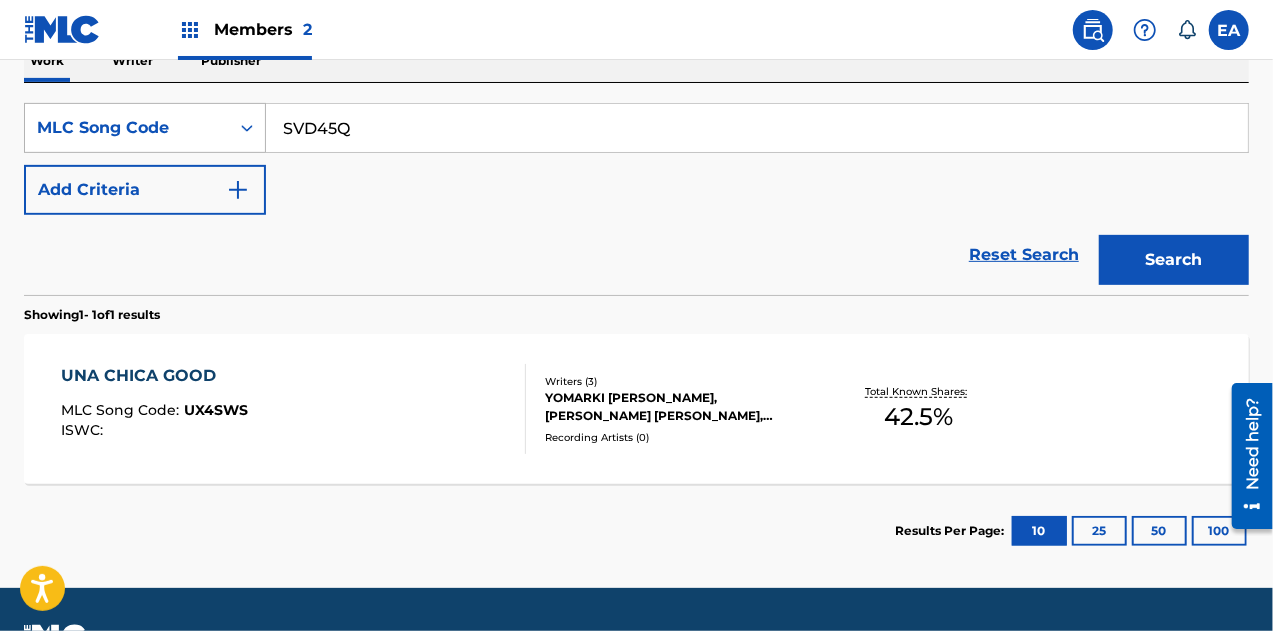 type on "SVD45Q" 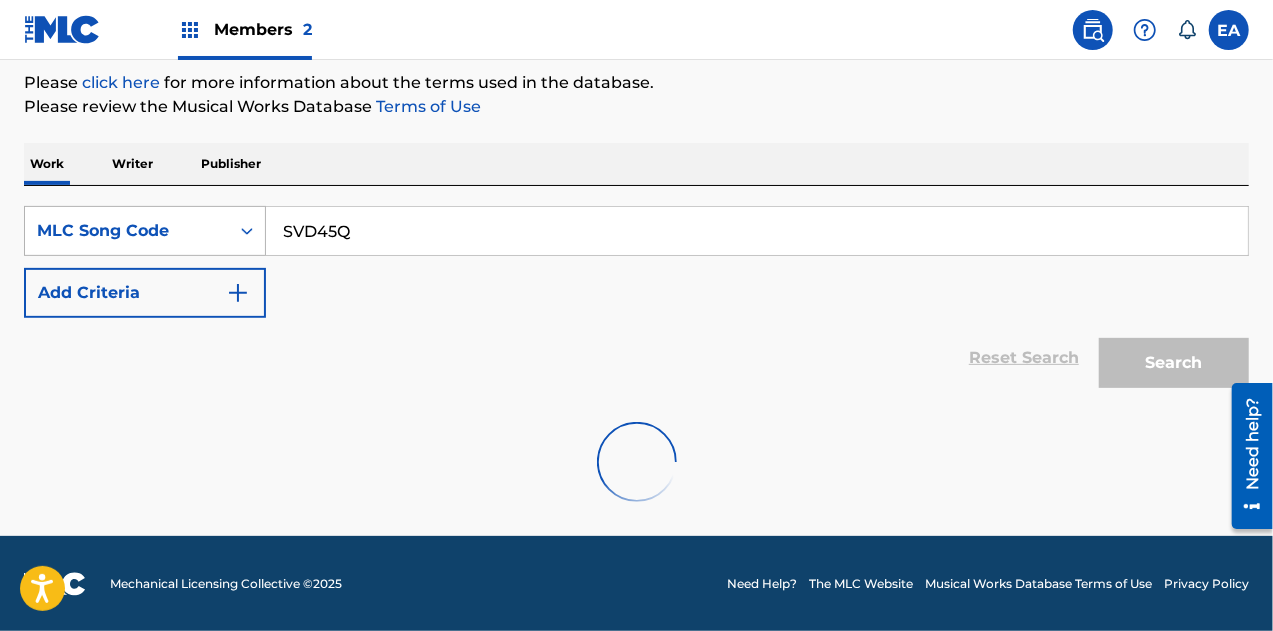 scroll, scrollTop: 342, scrollLeft: 0, axis: vertical 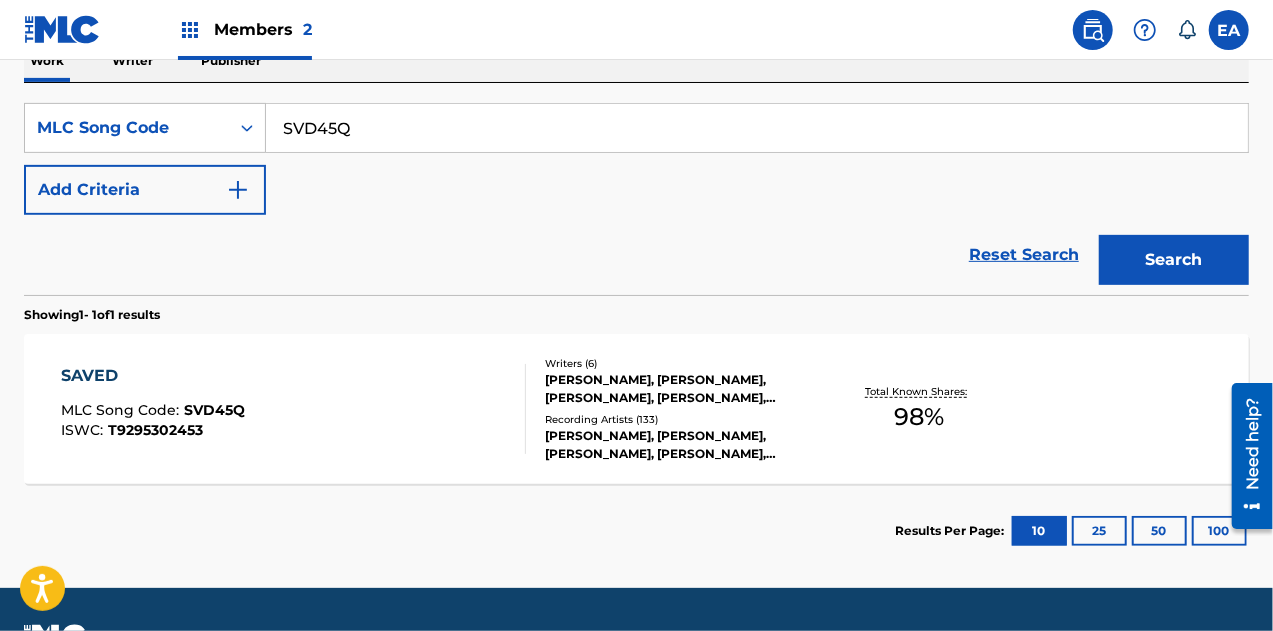 click on "BRYAN MEDINA, OZAN YILDIRIM, CAMERON HALE, CALVIN TARVIN, KHALID DONNEL ROBINSON, JOSHUA QUINTON SCRUGGS" at bounding box center [681, 389] 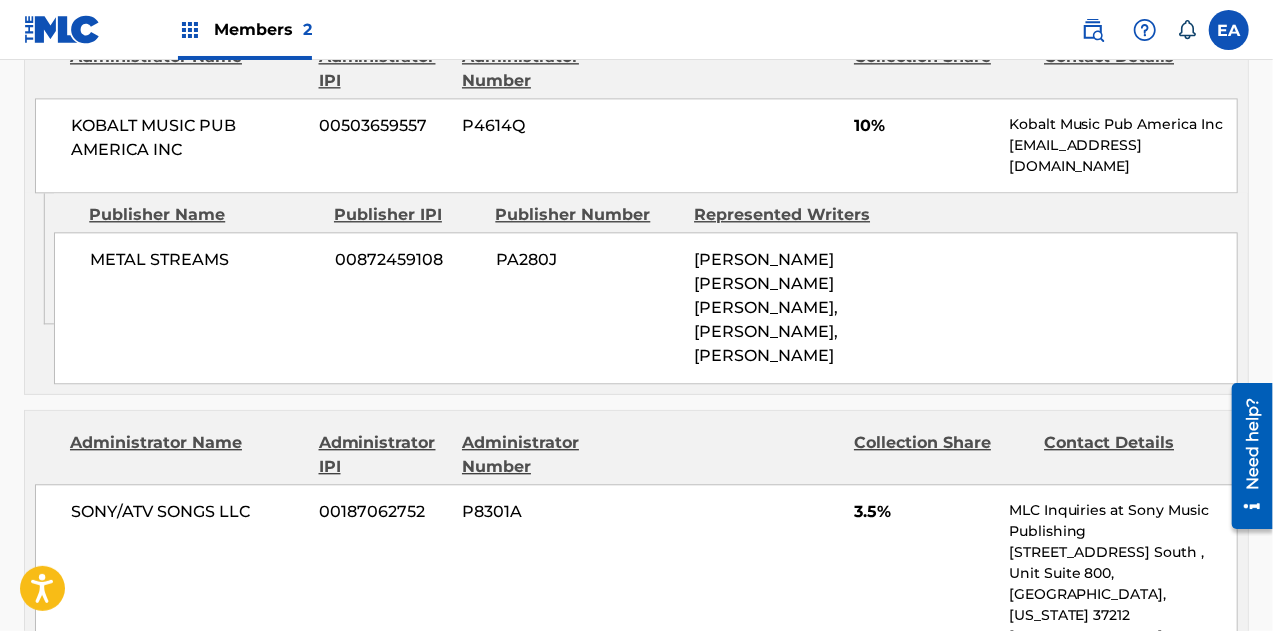 scroll, scrollTop: 2108, scrollLeft: 0, axis: vertical 